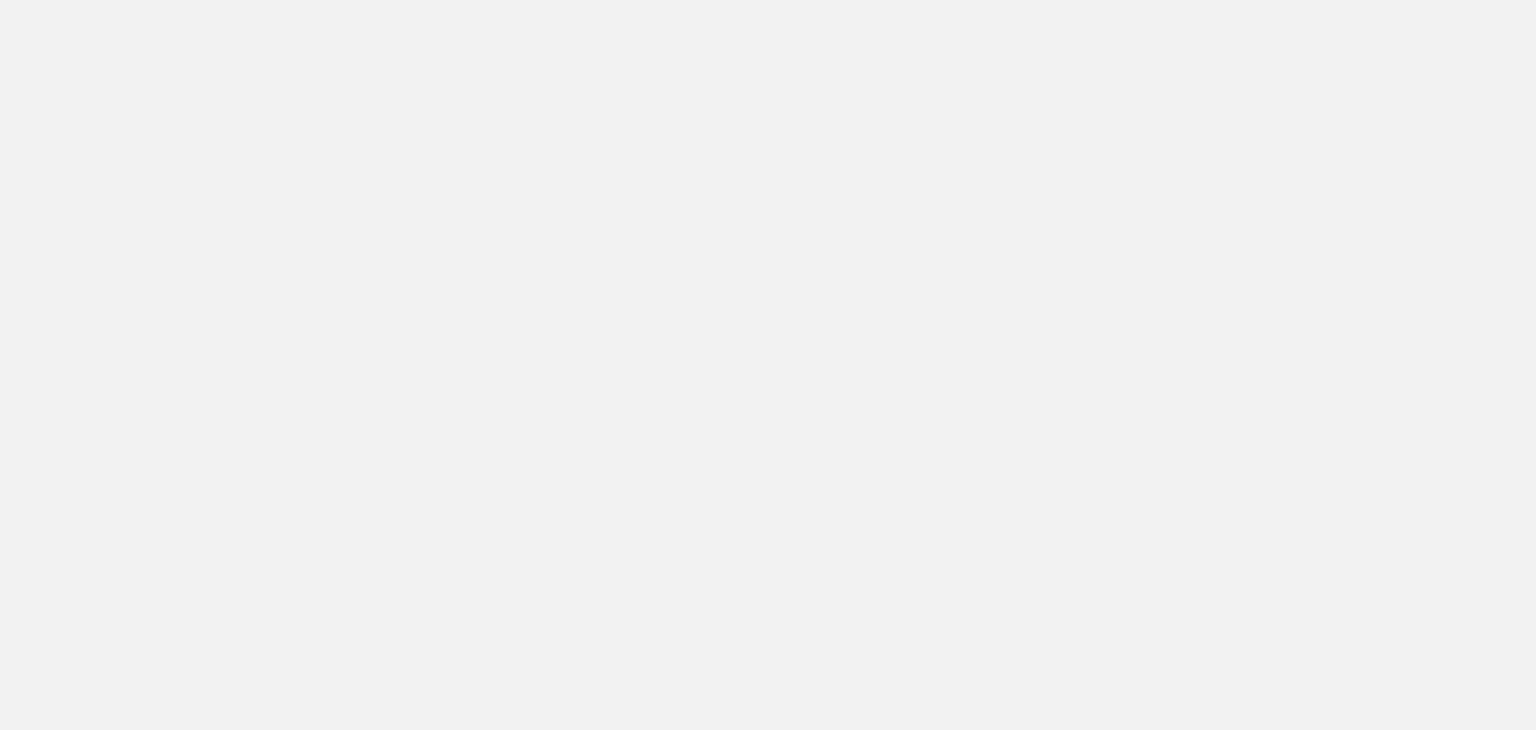 scroll, scrollTop: 0, scrollLeft: 0, axis: both 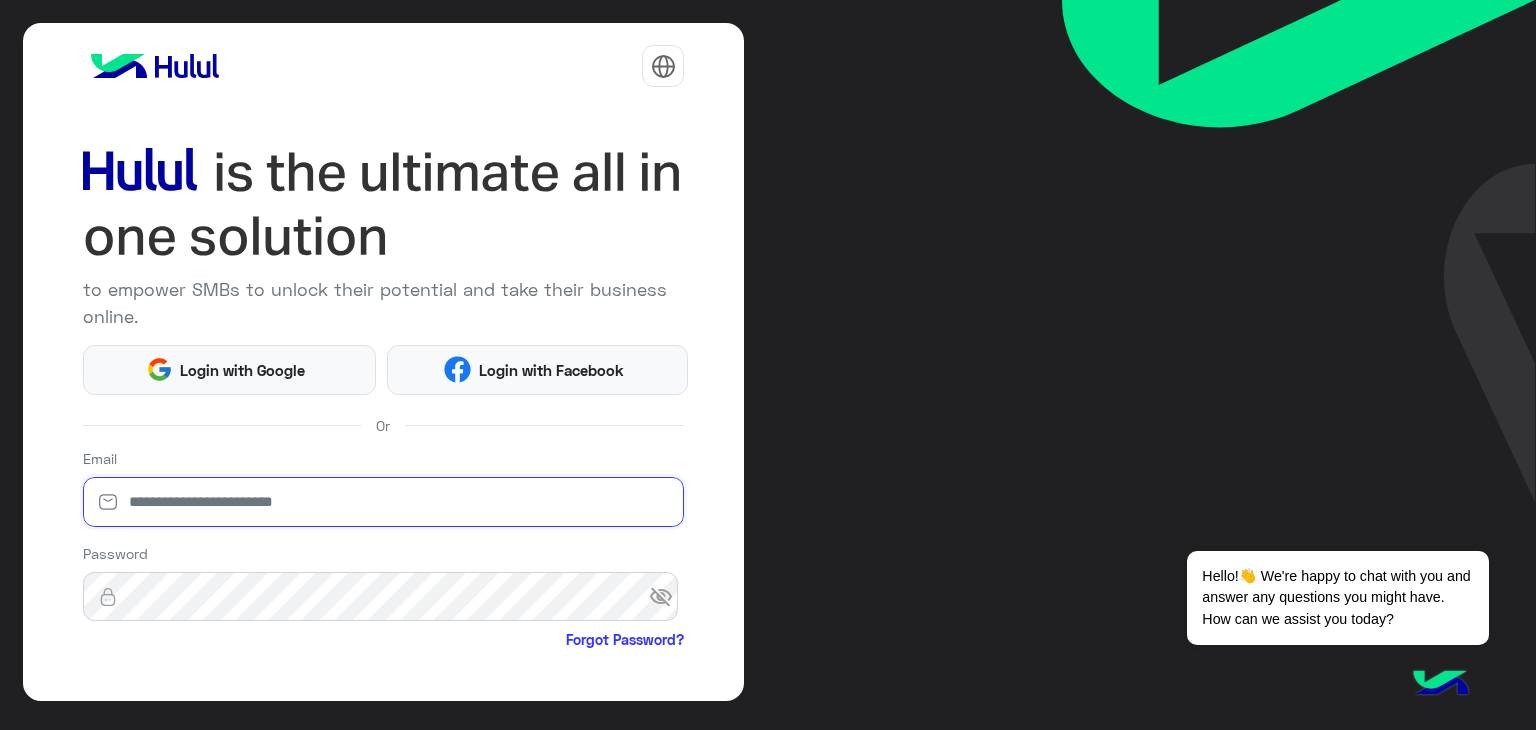 click at bounding box center (384, 502) 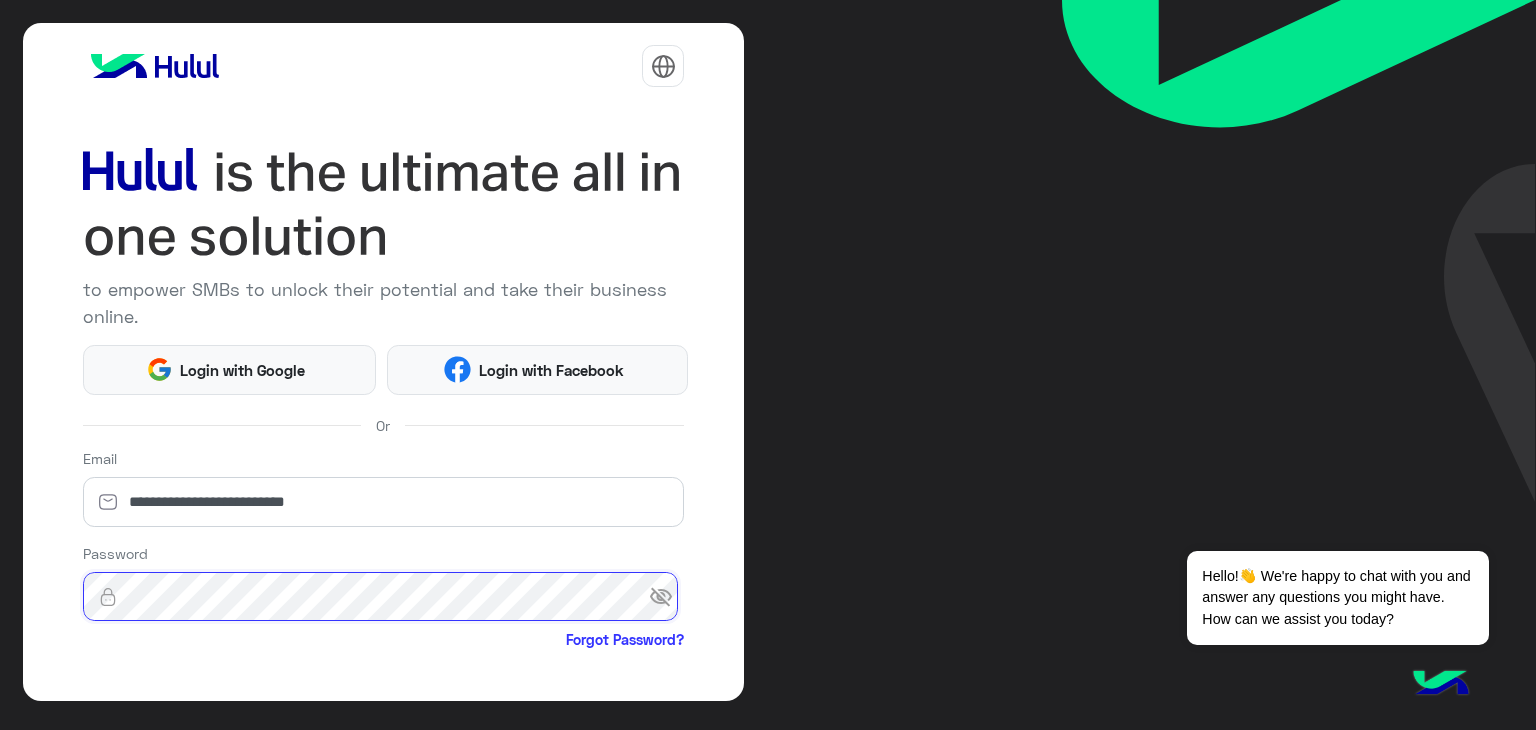 click on "Login" at bounding box center [384, 771] 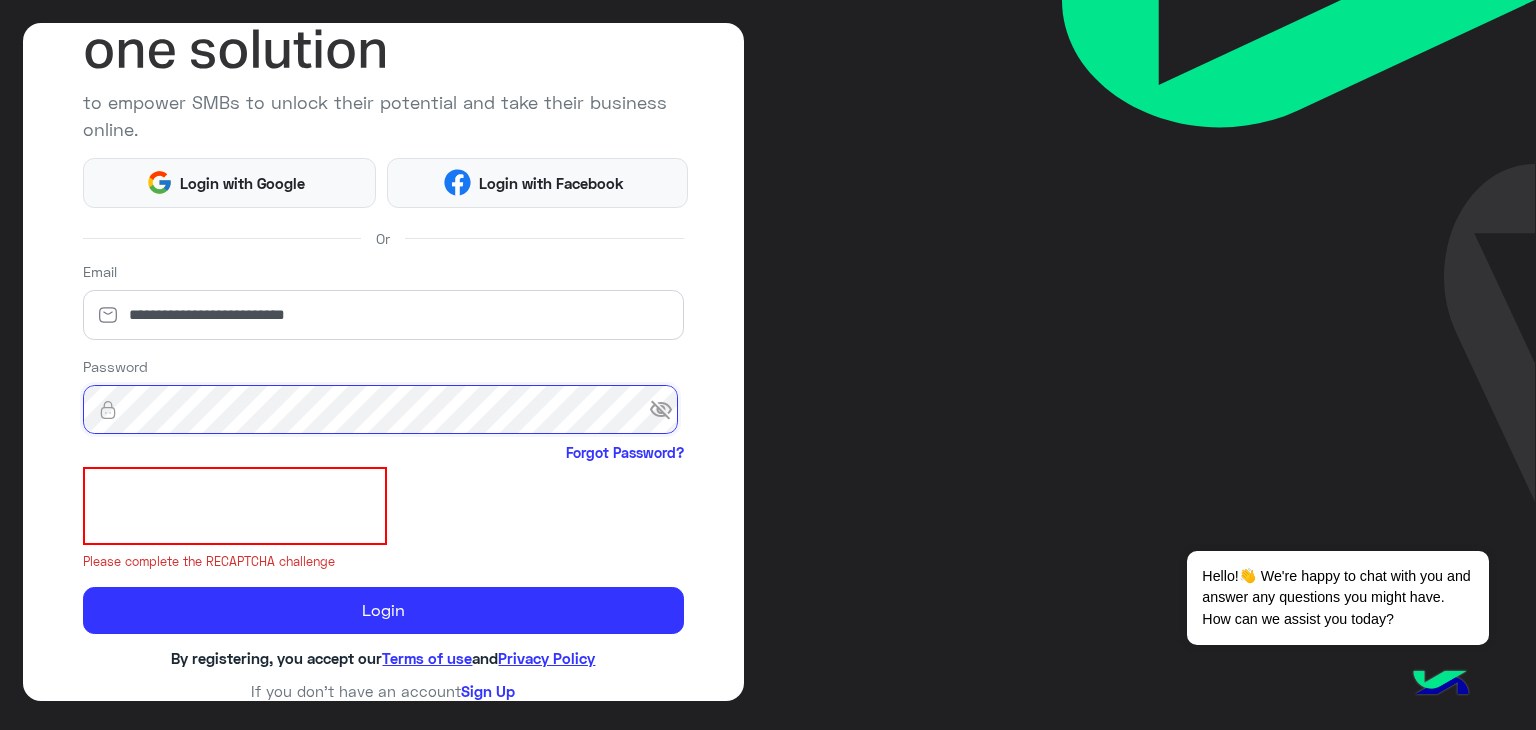 scroll, scrollTop: 199, scrollLeft: 0, axis: vertical 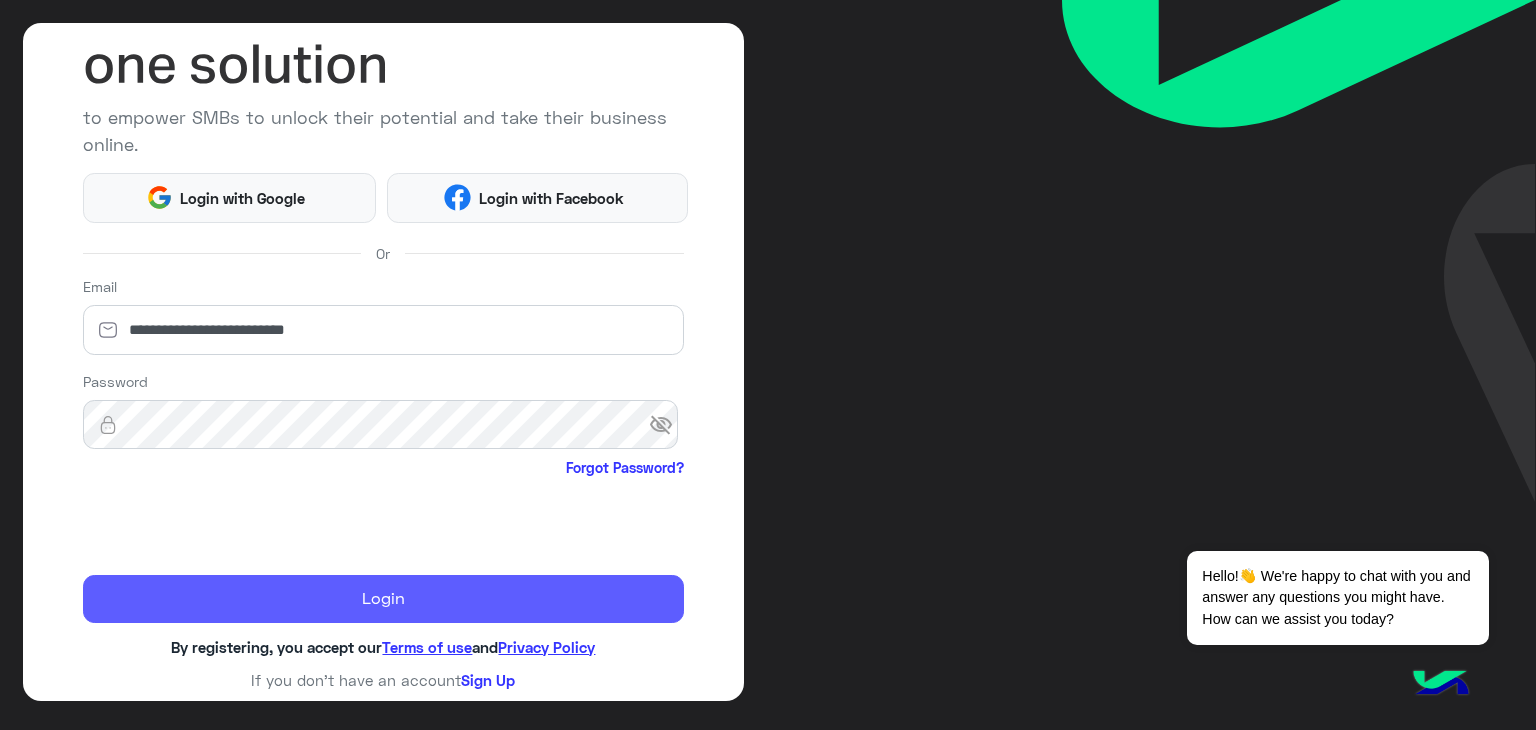 click on "Login" at bounding box center [384, 599] 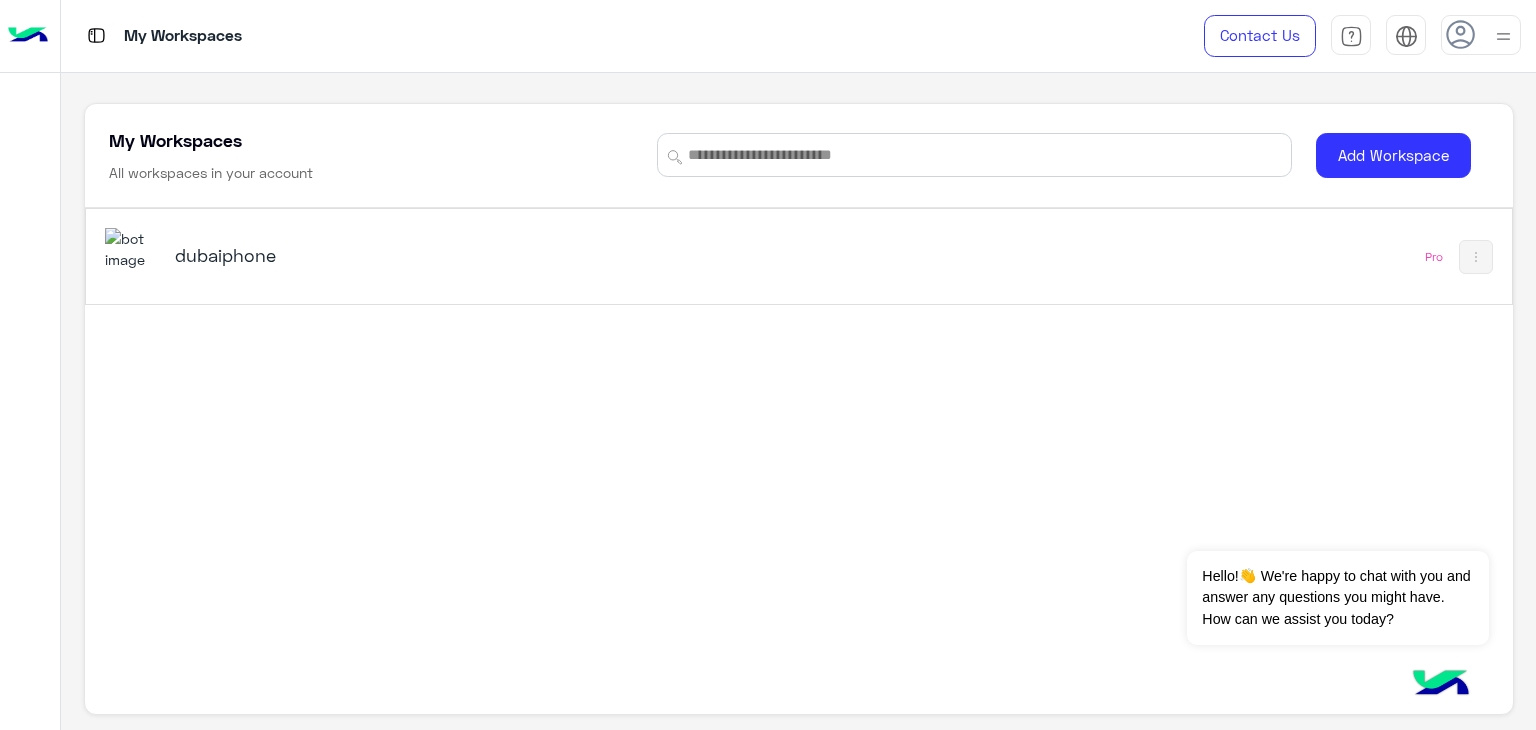 click on "dubaiphone" at bounding box center (425, 255) 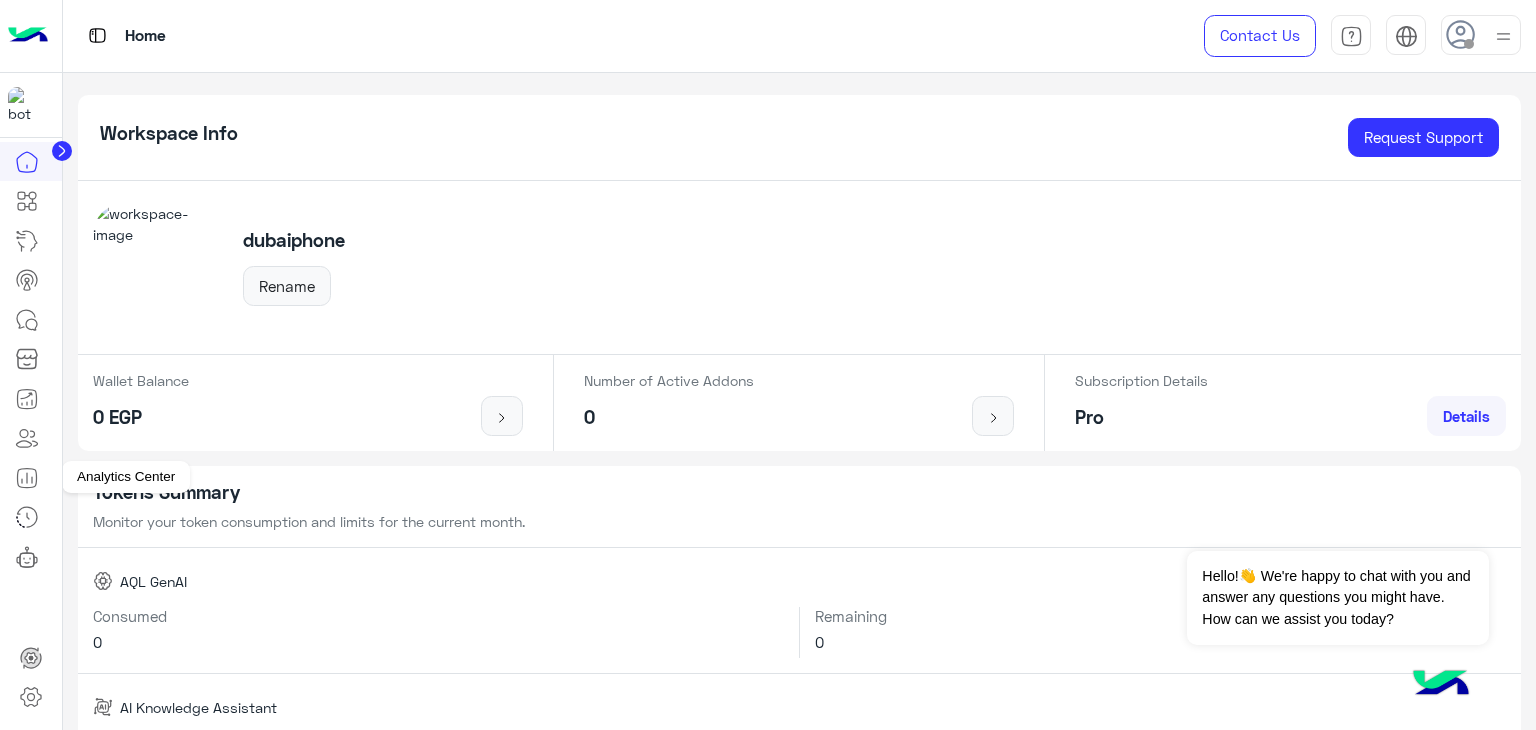 click at bounding box center (27, 478) 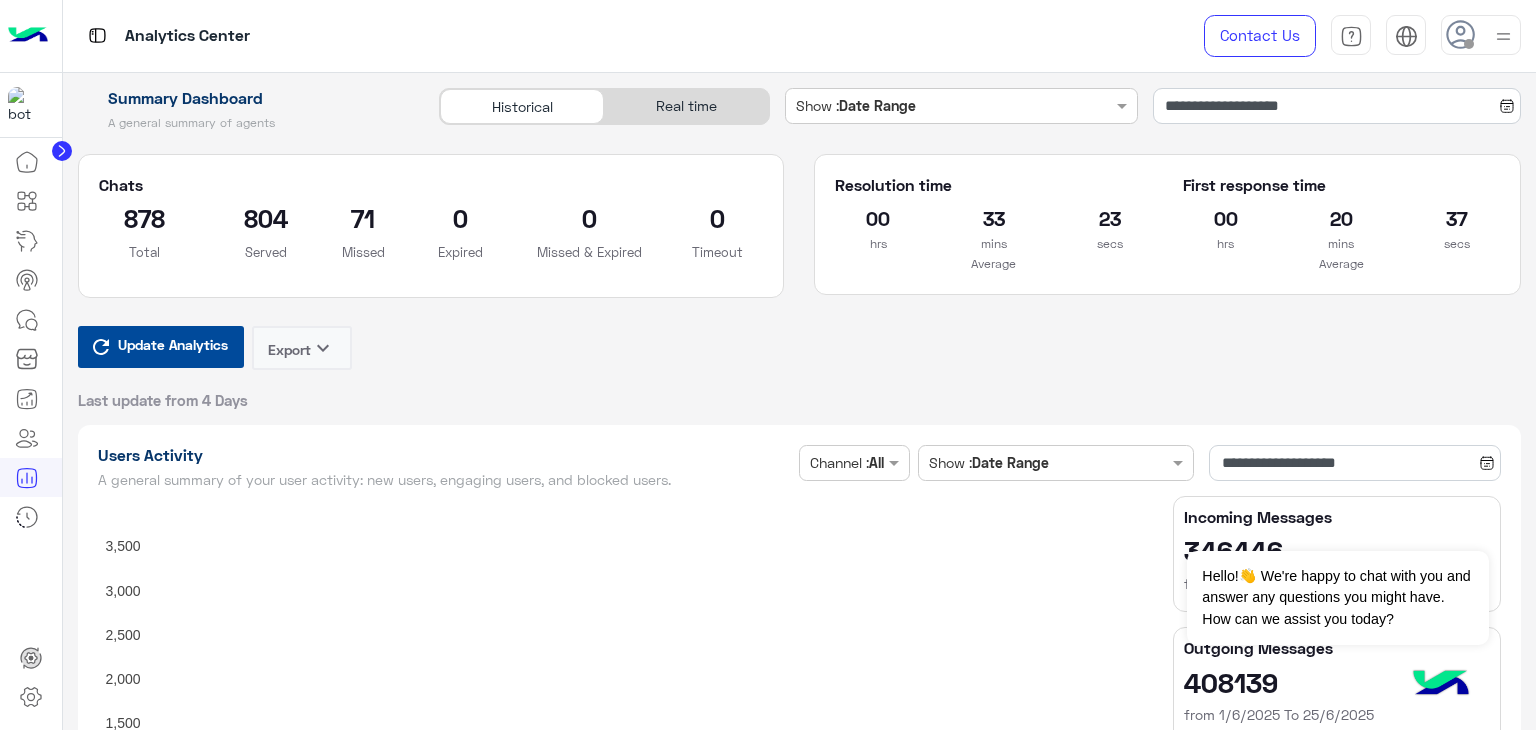 click on "Real time" at bounding box center (686, 106) 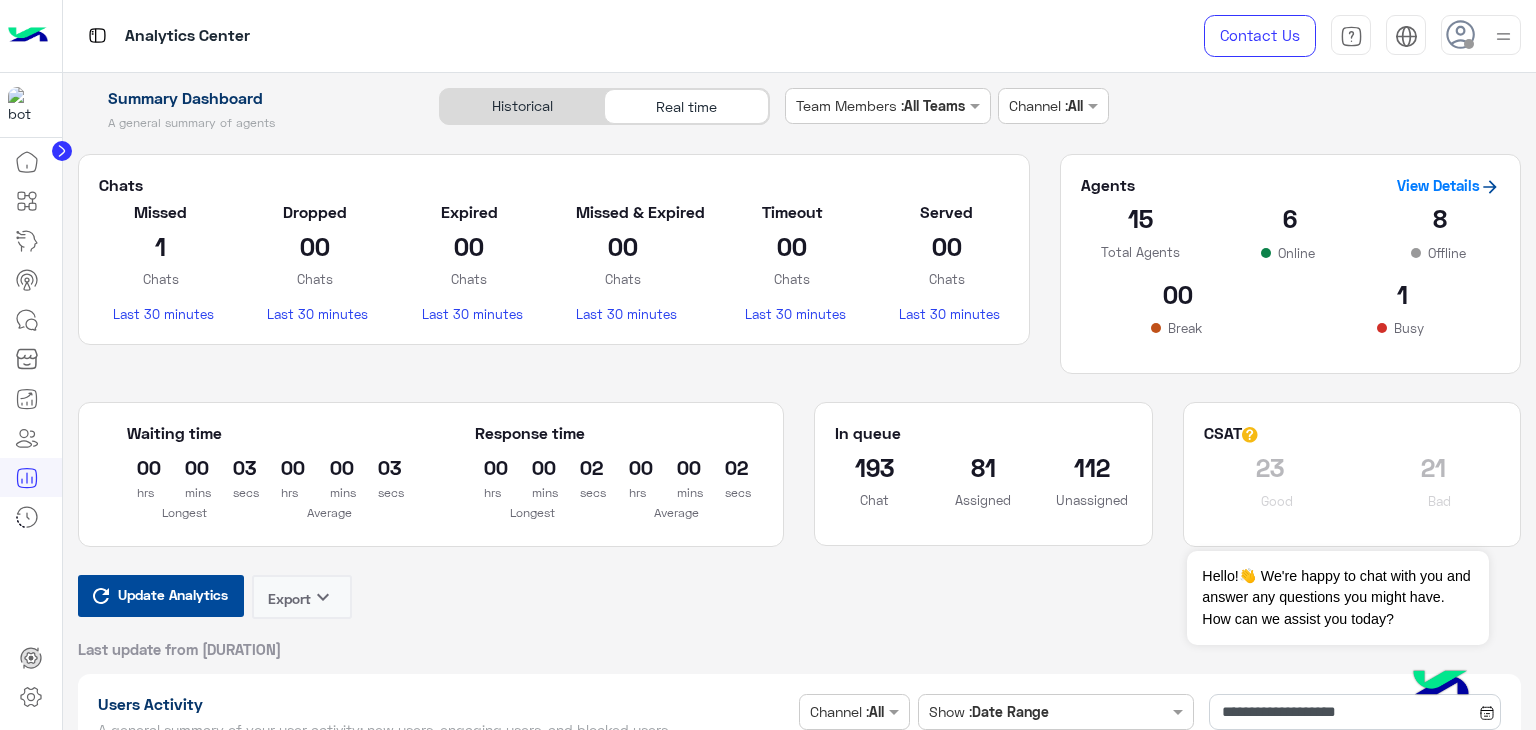 click on "Update Analytics" at bounding box center (173, 594) 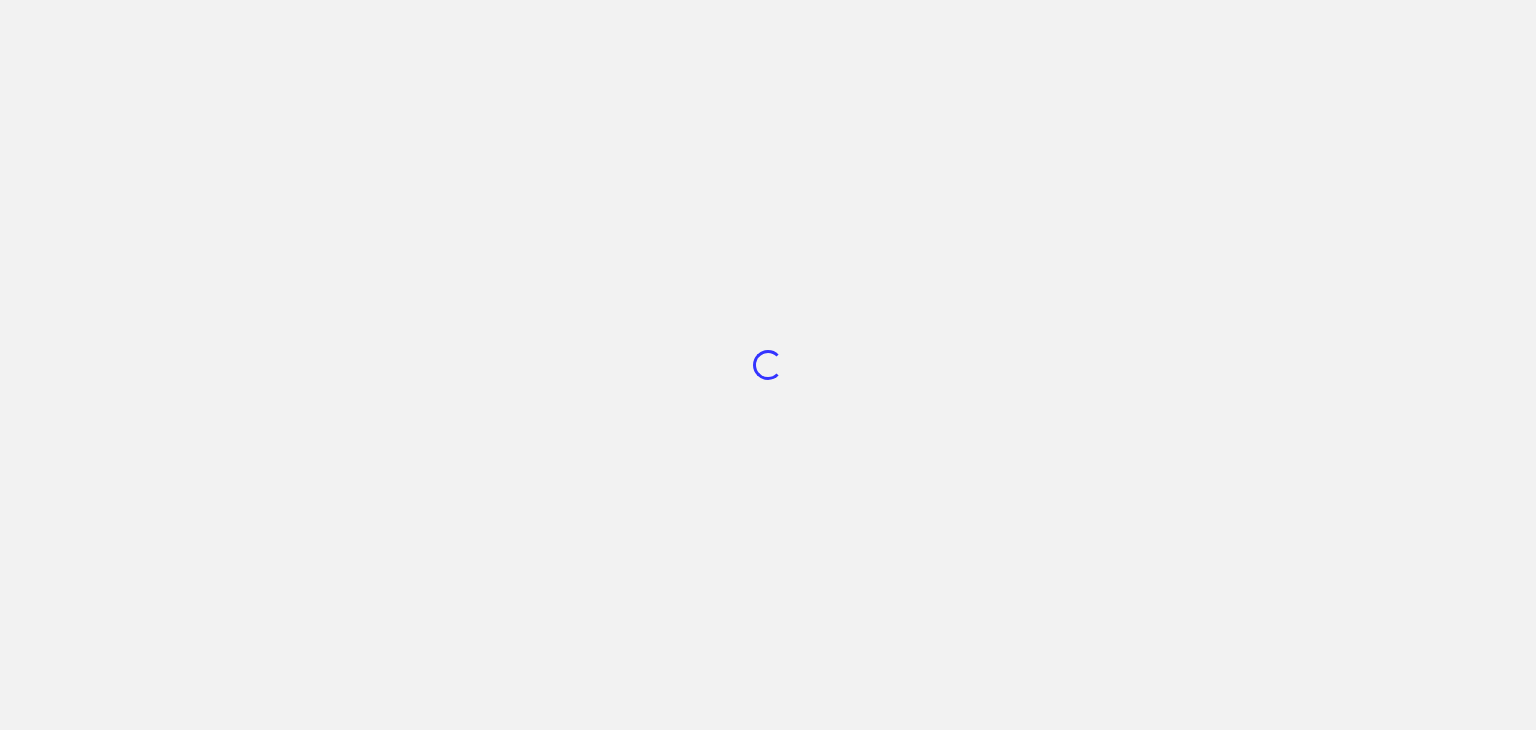 scroll, scrollTop: 0, scrollLeft: 0, axis: both 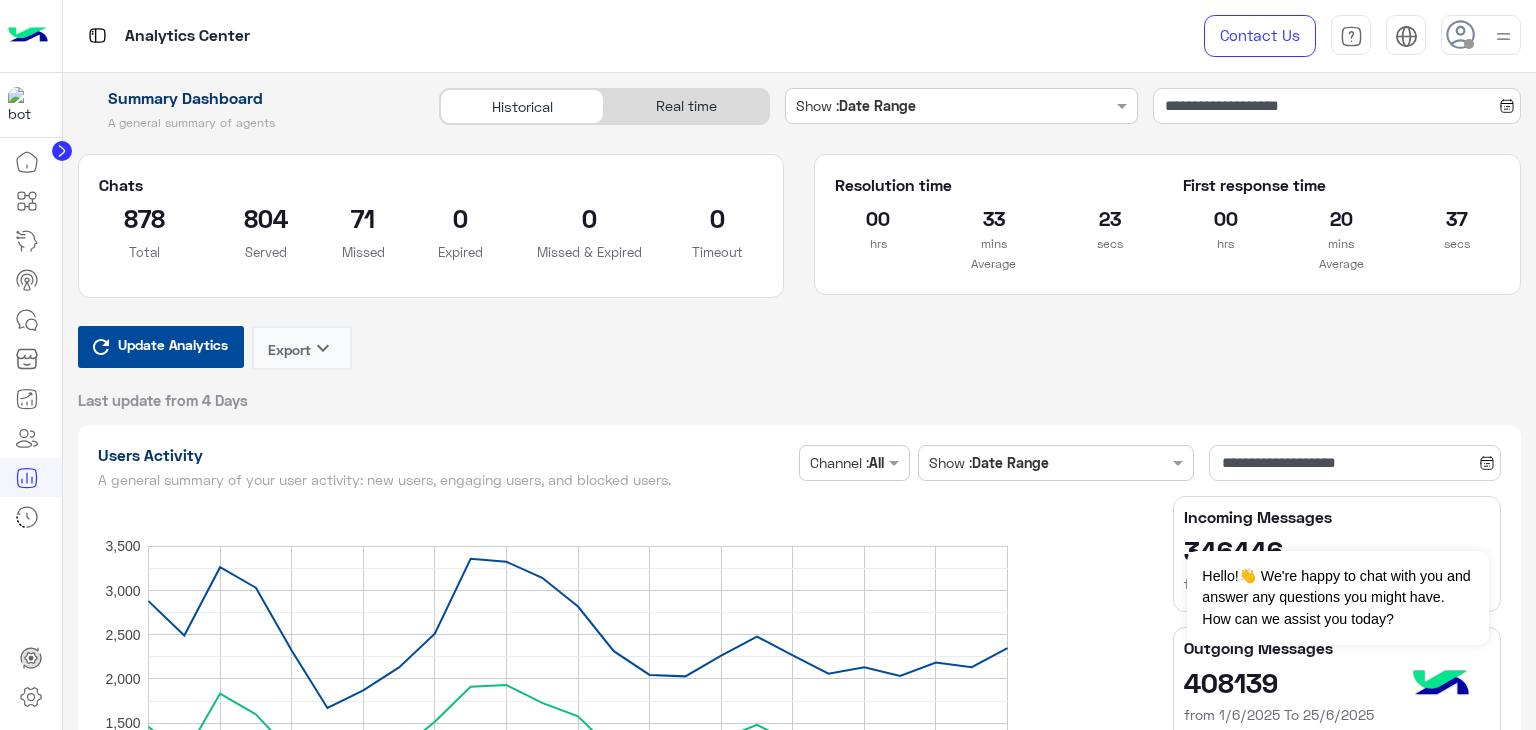 click on "Real time" at bounding box center [686, 106] 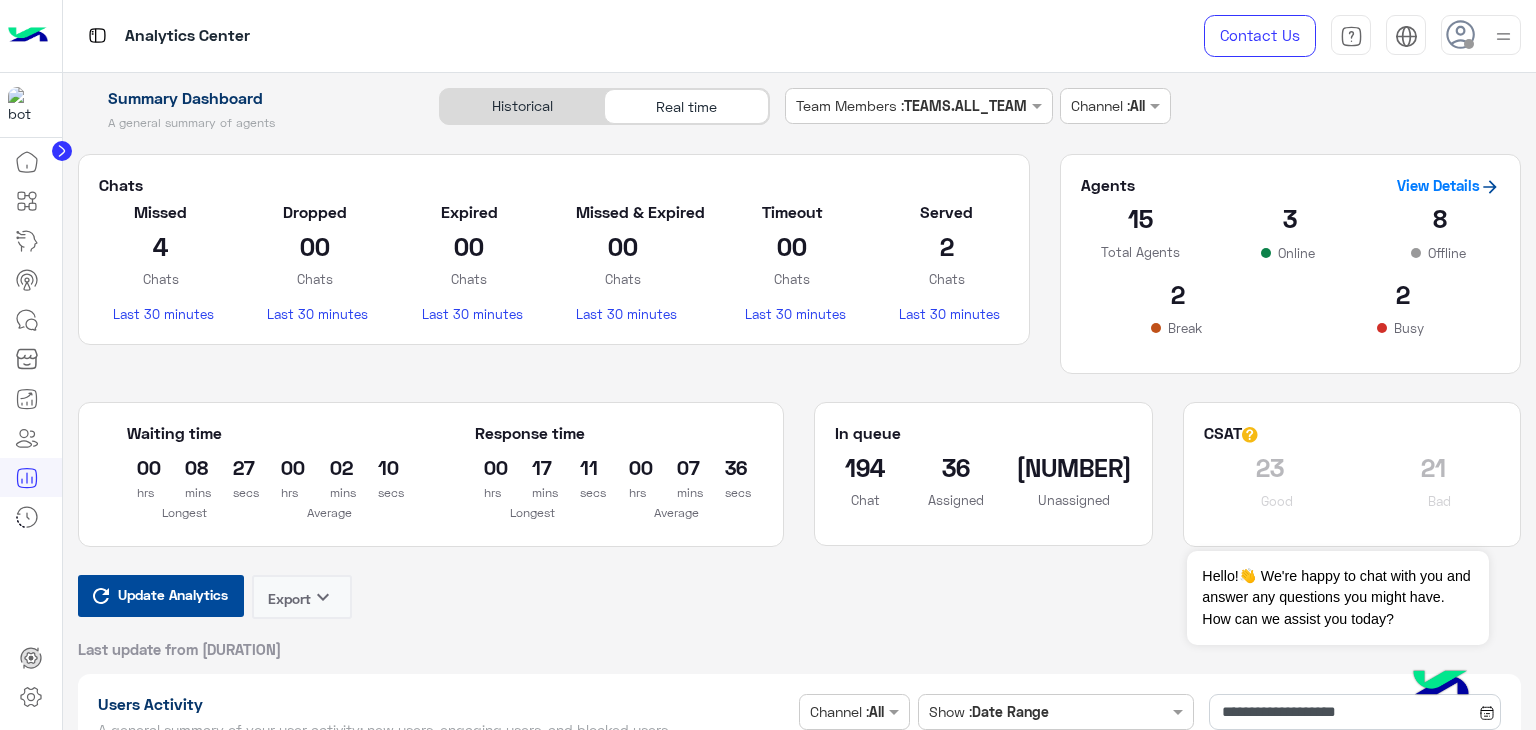 click on "Update Analytics" at bounding box center [173, 594] 